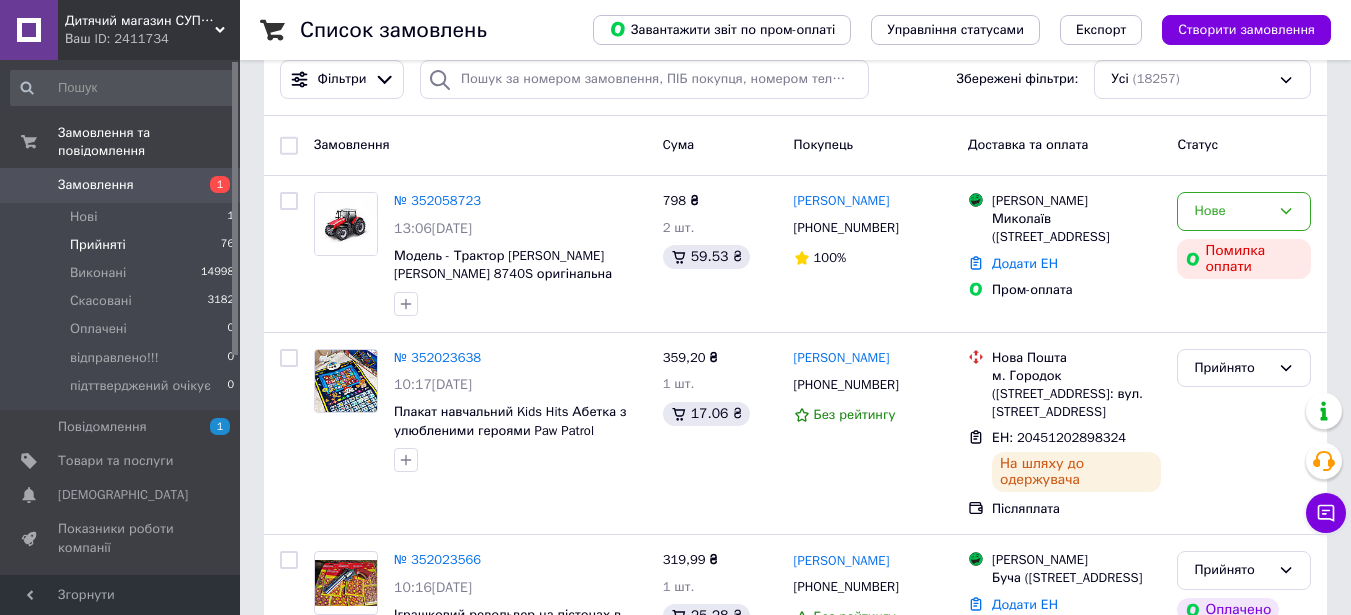 scroll, scrollTop: 200, scrollLeft: 0, axis: vertical 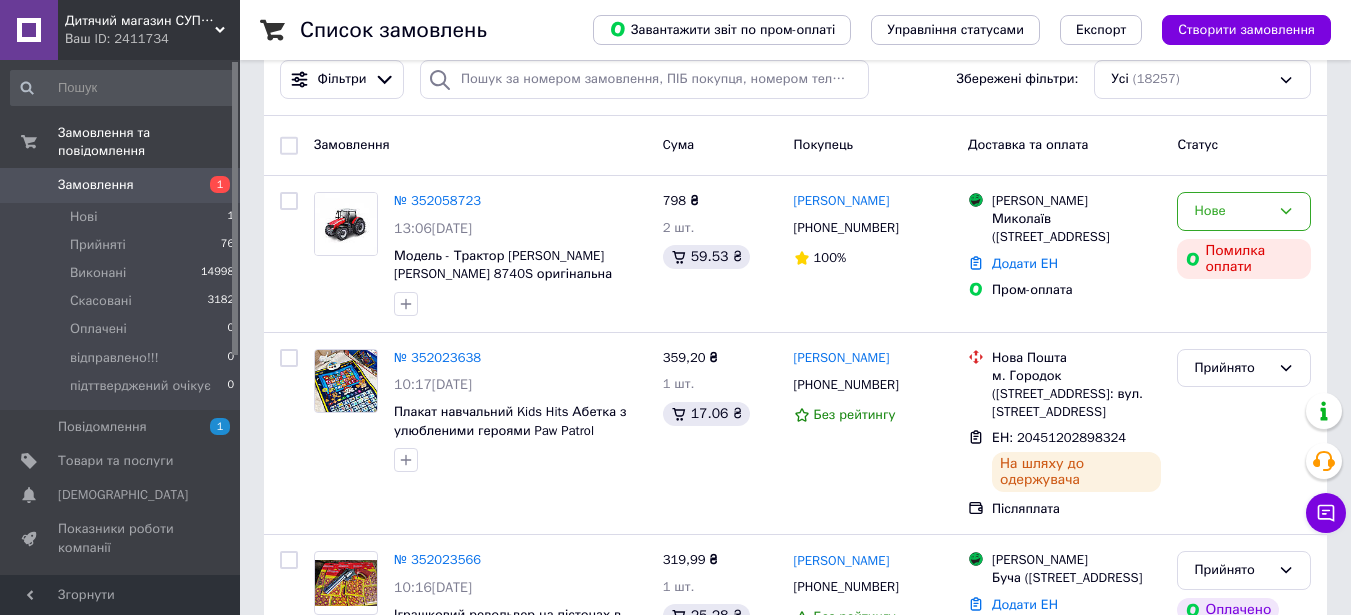 click on "Замовлення" at bounding box center [96, 185] 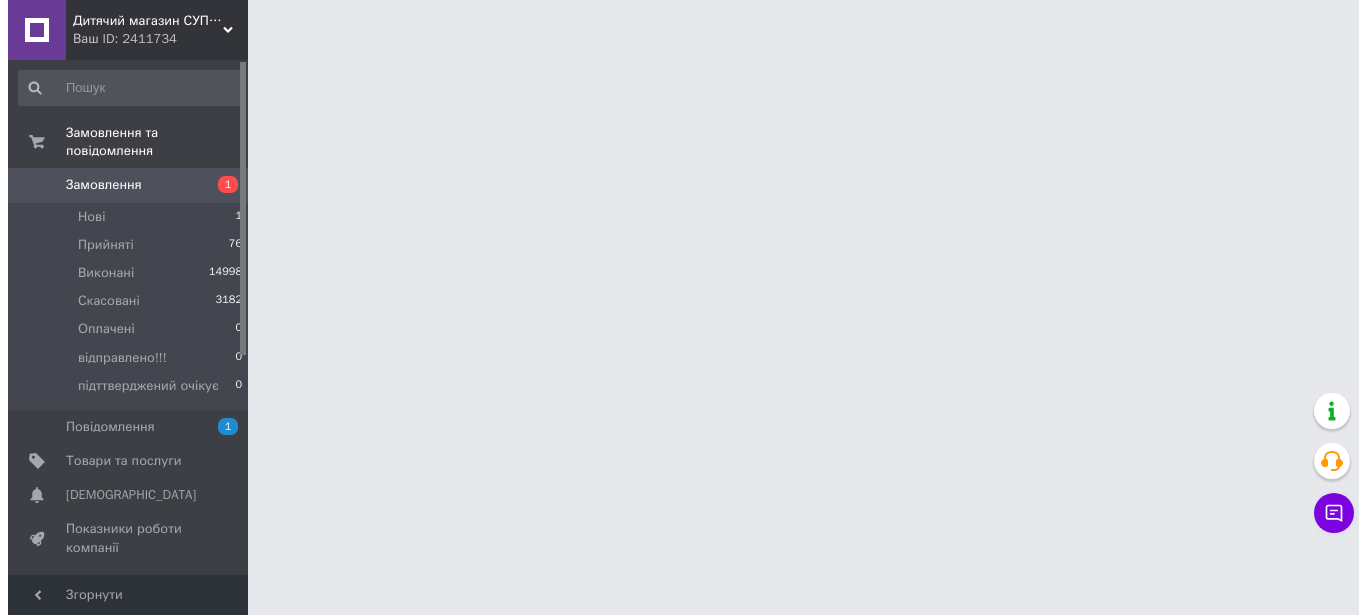 scroll, scrollTop: 0, scrollLeft: 0, axis: both 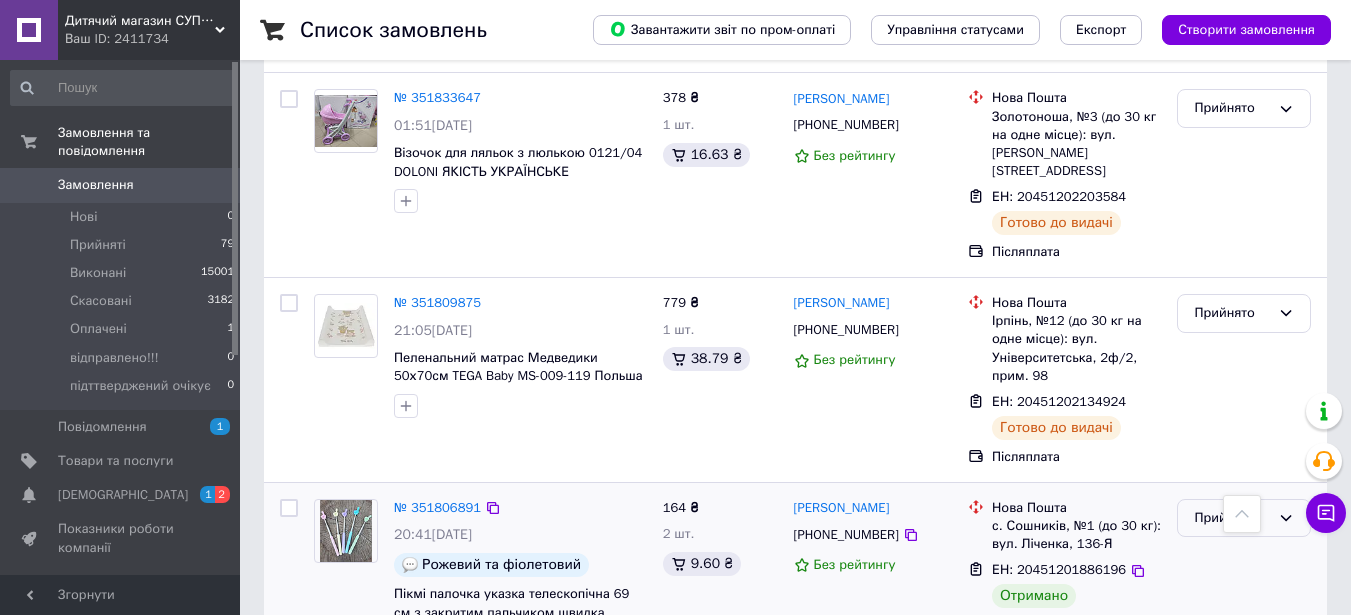 click on "Прийнято" at bounding box center (1232, 518) 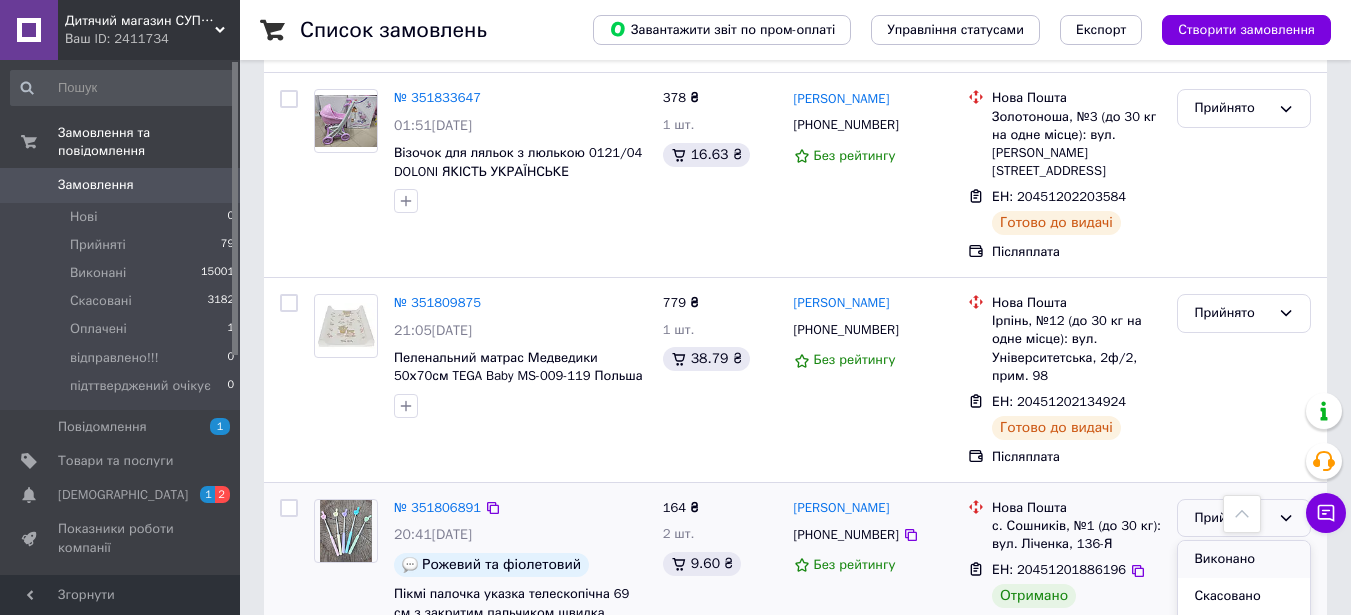 click on "Виконано" at bounding box center [1244, 559] 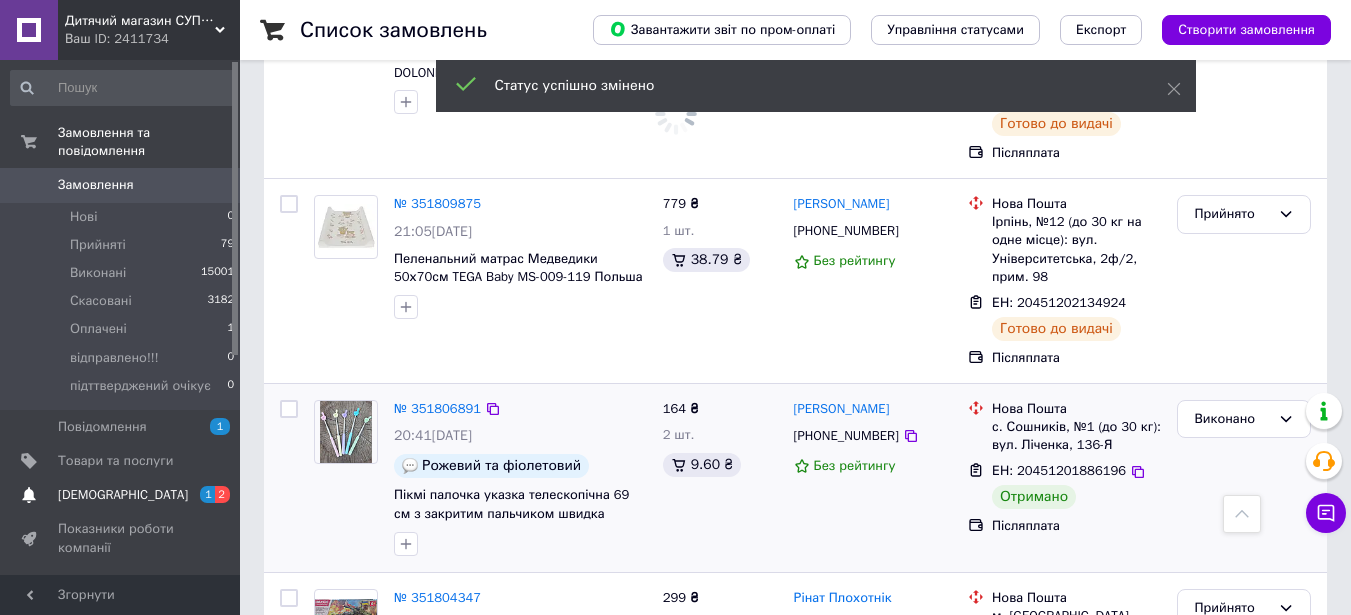 scroll, scrollTop: 4700, scrollLeft: 0, axis: vertical 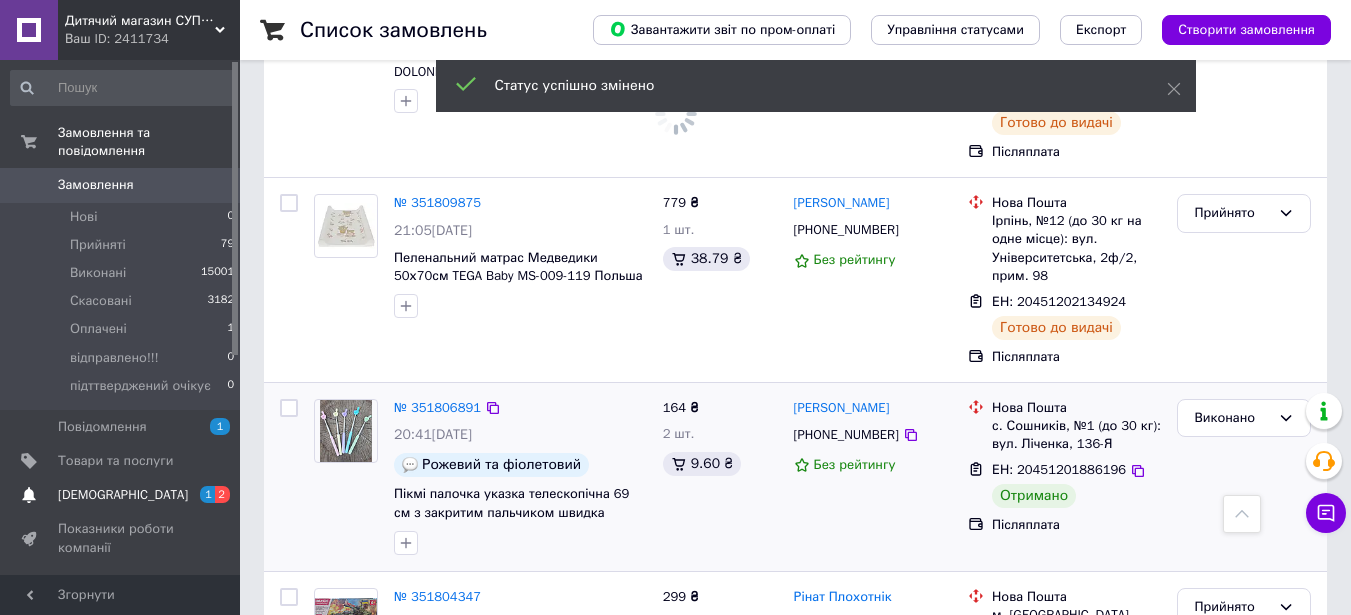 click on "[DEMOGRAPHIC_DATA]" at bounding box center (123, 495) 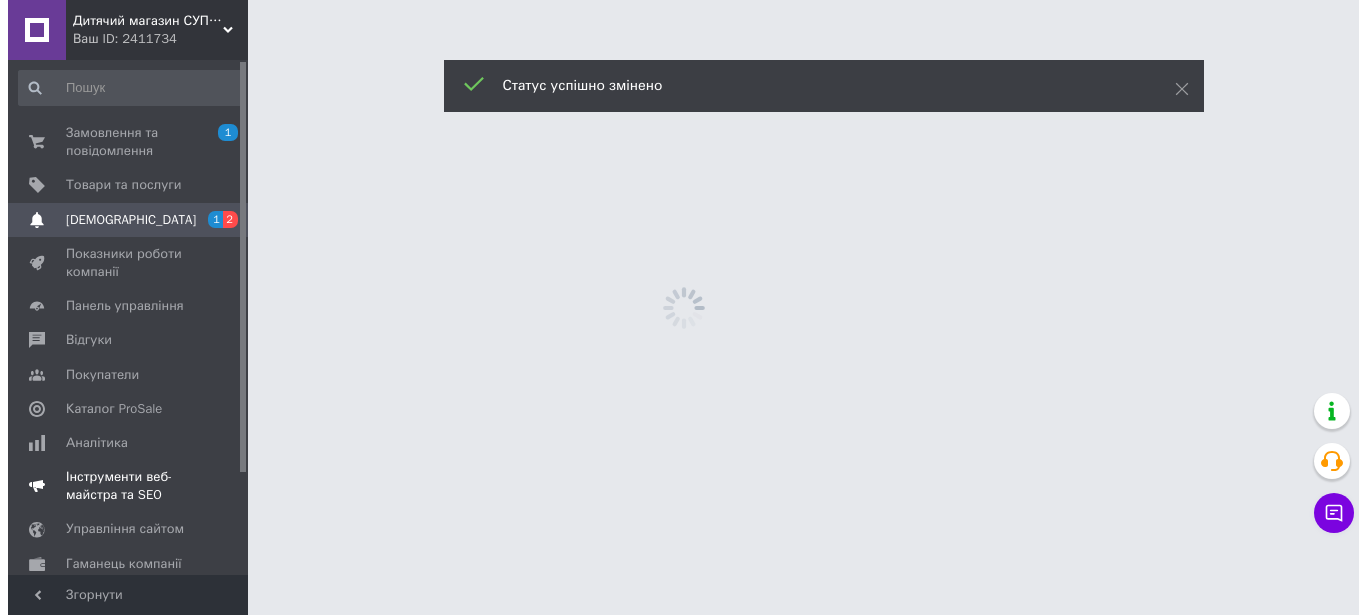 scroll, scrollTop: 0, scrollLeft: 0, axis: both 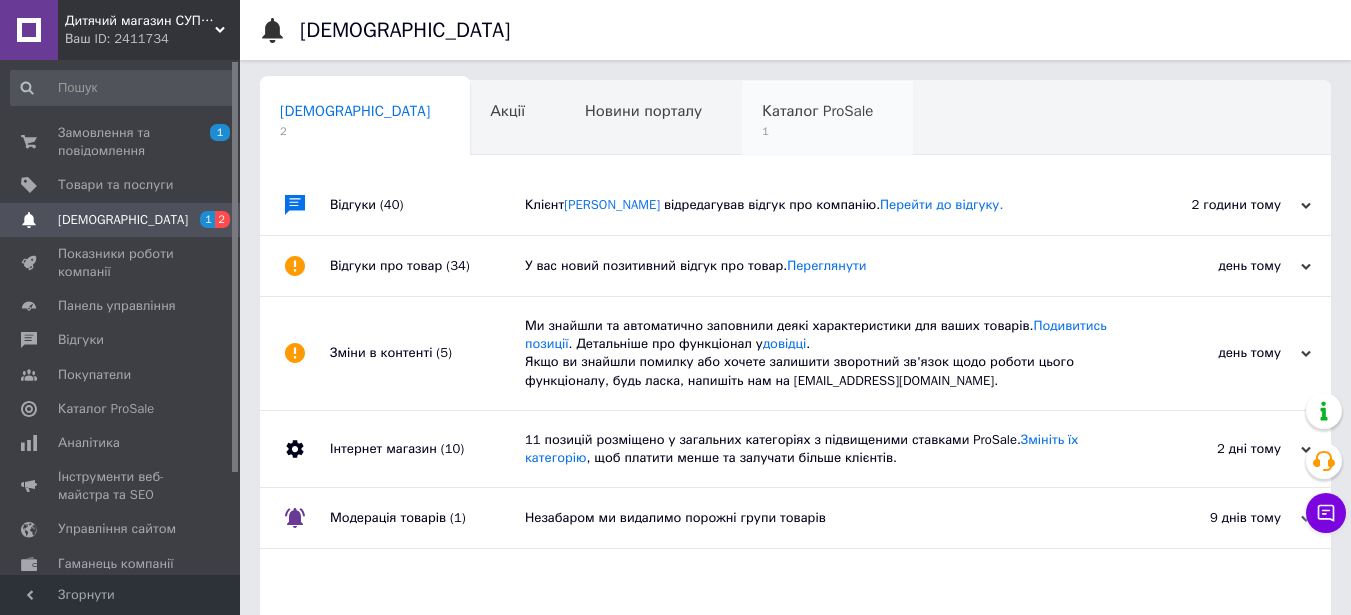 click on "Каталог ProSale" at bounding box center (817, 111) 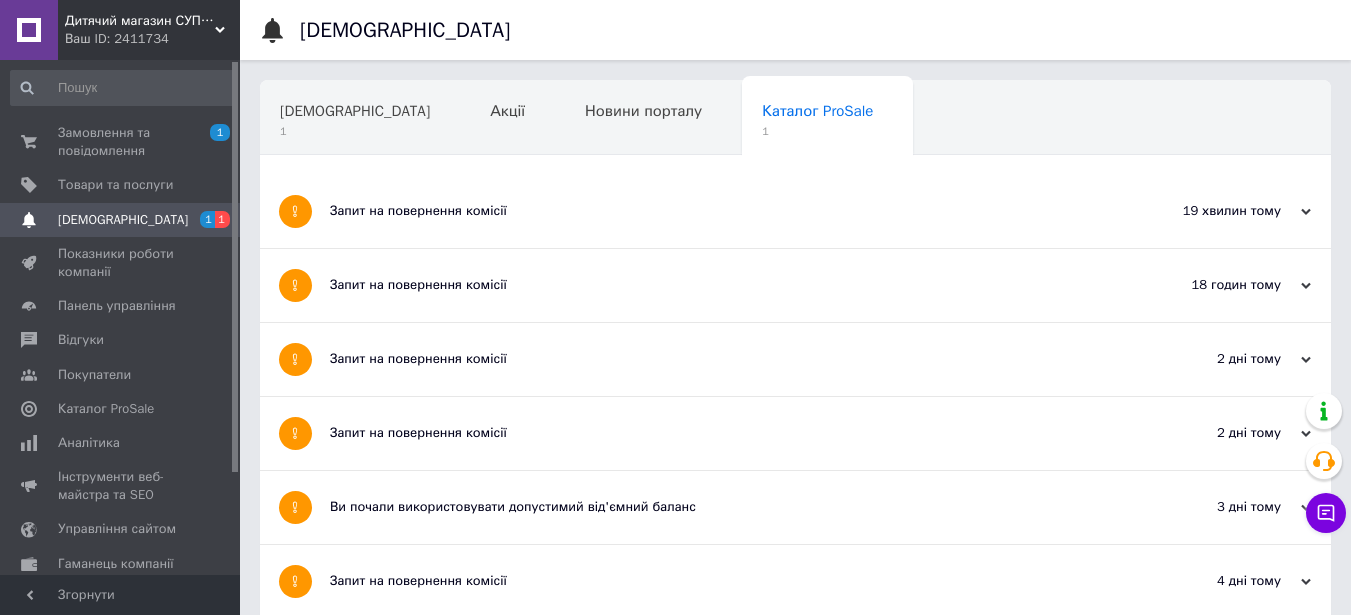 click on "Запит на повернення комісії" at bounding box center [720, 211] 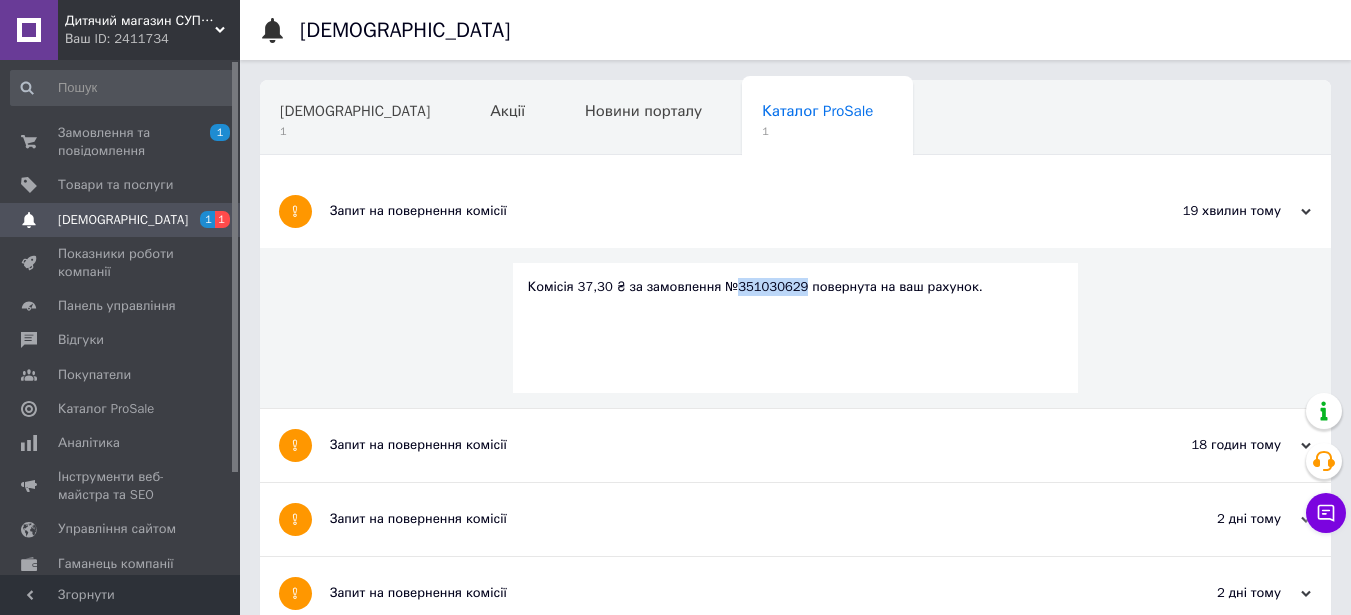 drag, startPoint x: 786, startPoint y: 288, endPoint x: 725, endPoint y: 283, distance: 61.204575 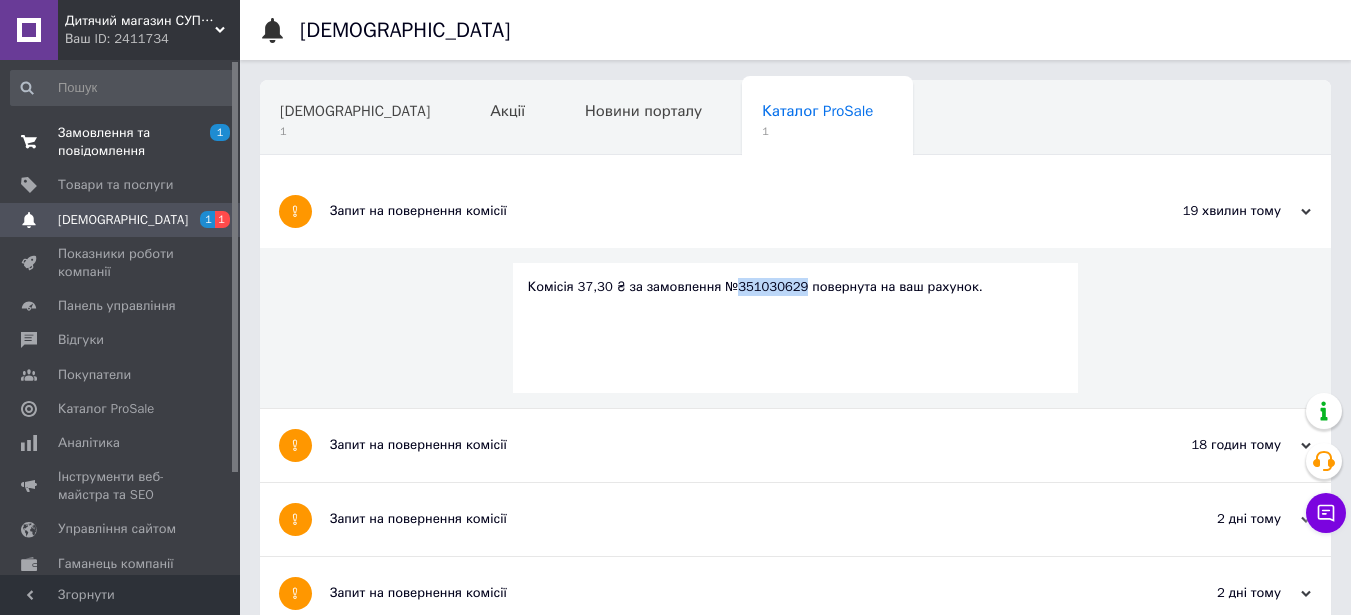 click on "Замовлення та повідомлення" at bounding box center (121, 142) 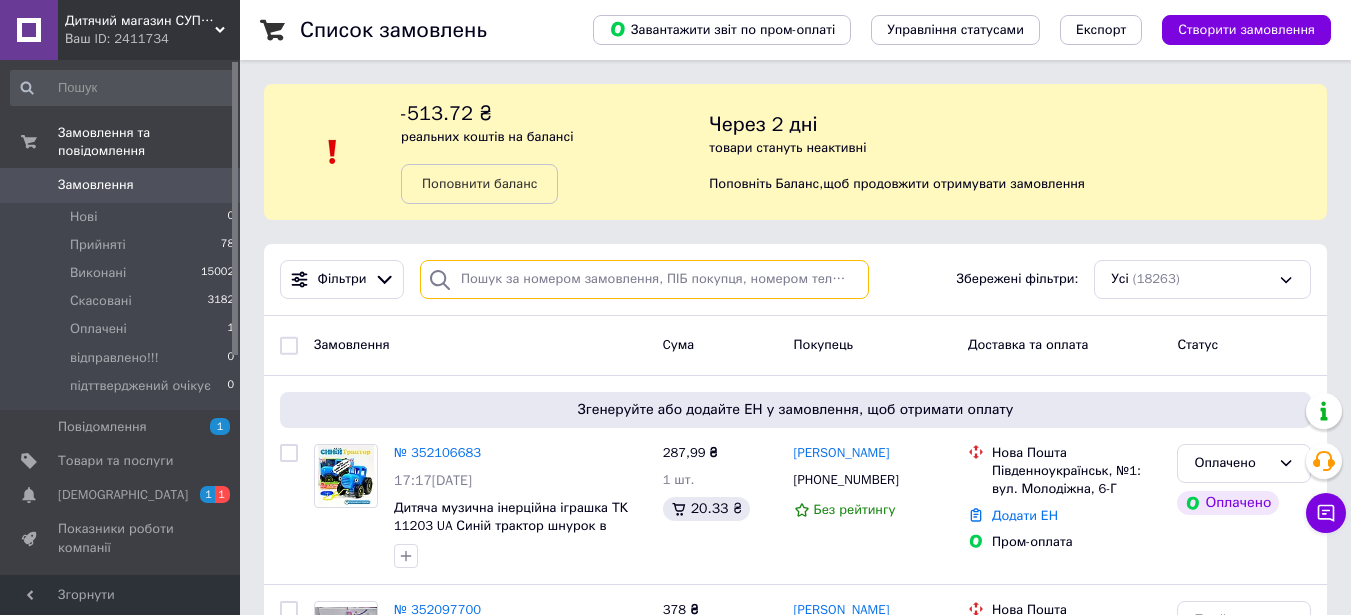 paste on "351030629" 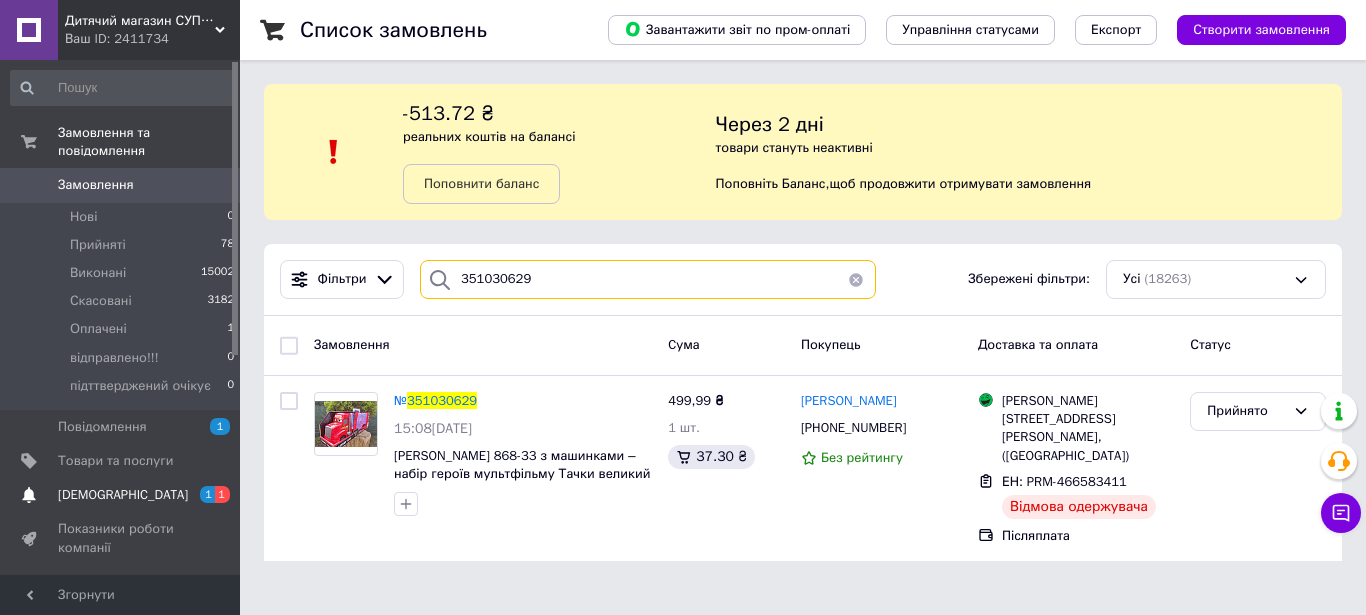 type on "351030629" 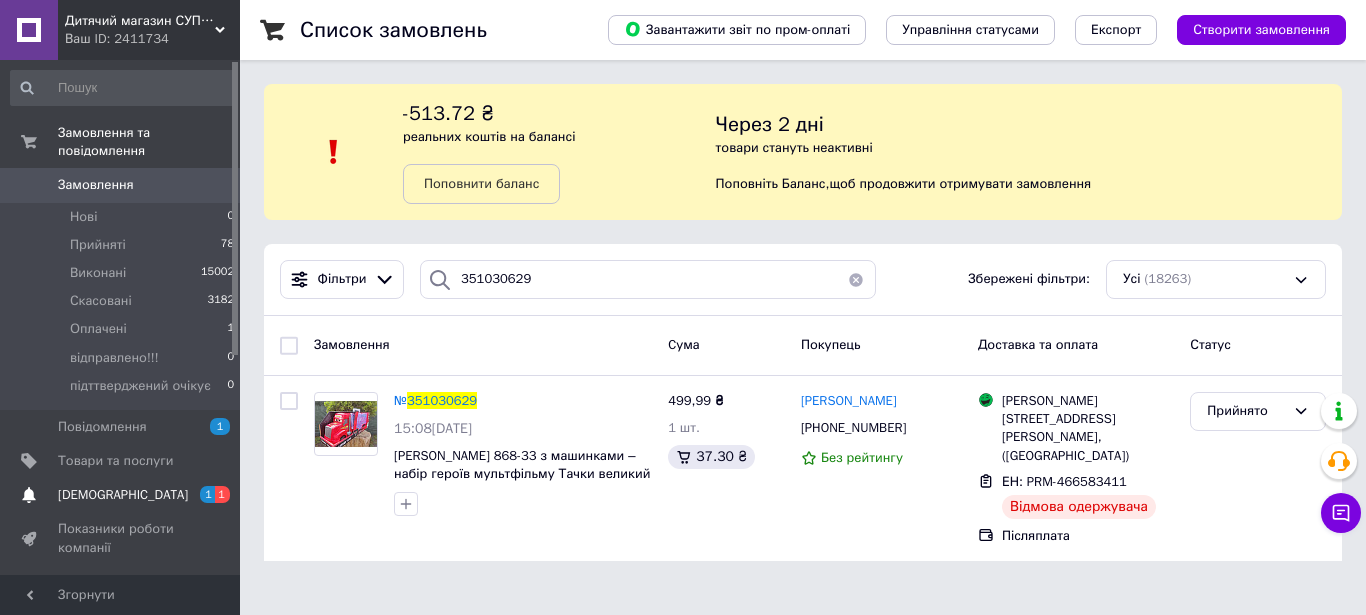click on "[DEMOGRAPHIC_DATA]" at bounding box center [123, 495] 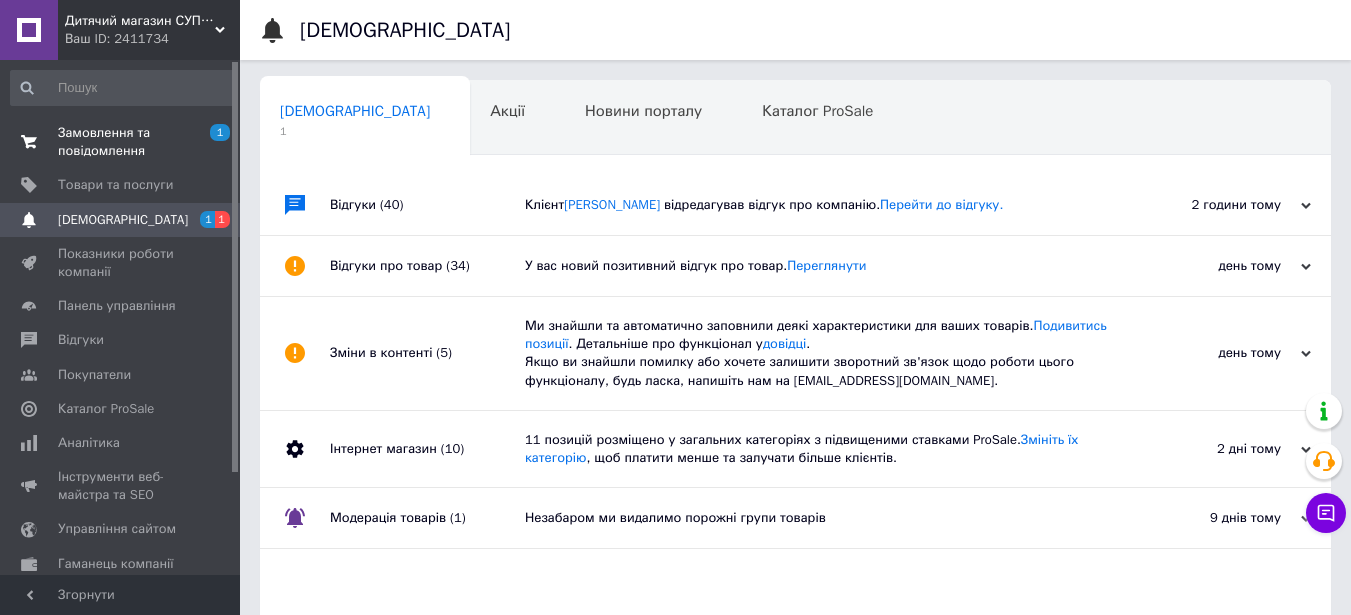 click on "Замовлення та повідомлення" at bounding box center (121, 142) 